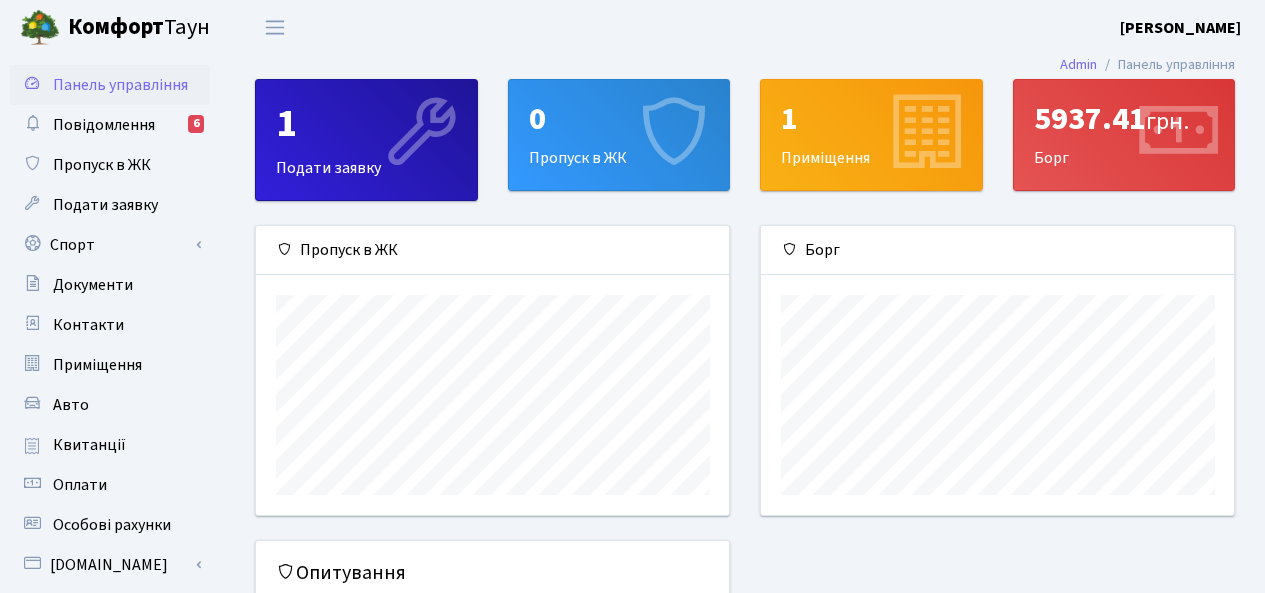scroll, scrollTop: 0, scrollLeft: 0, axis: both 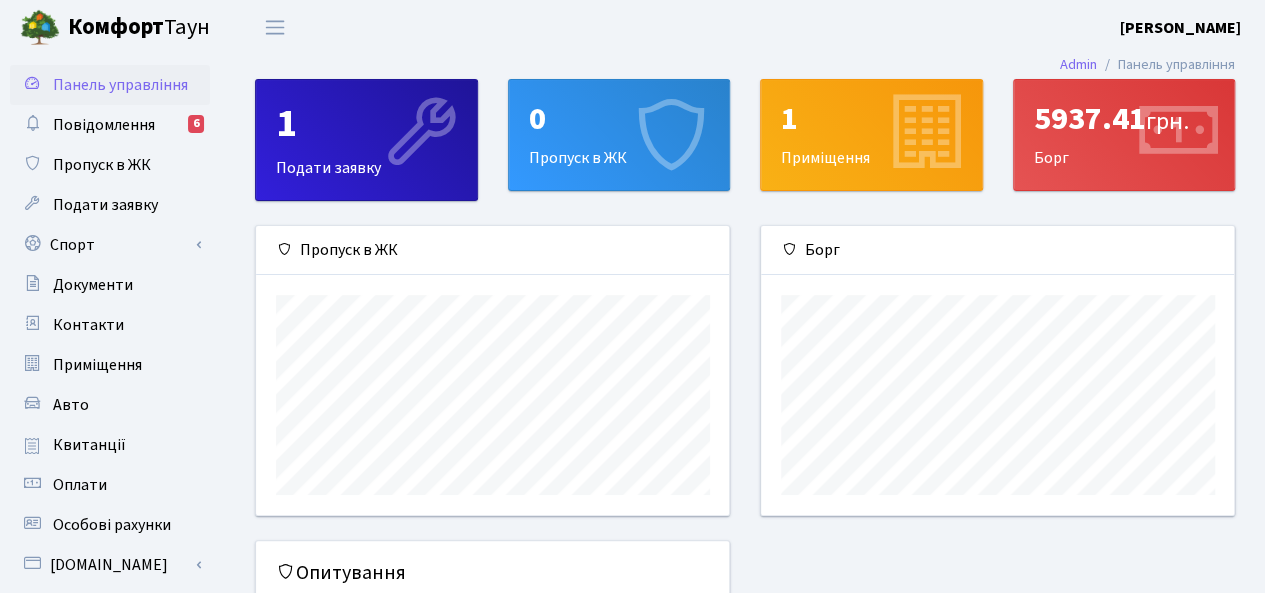click at bounding box center (671, 134) 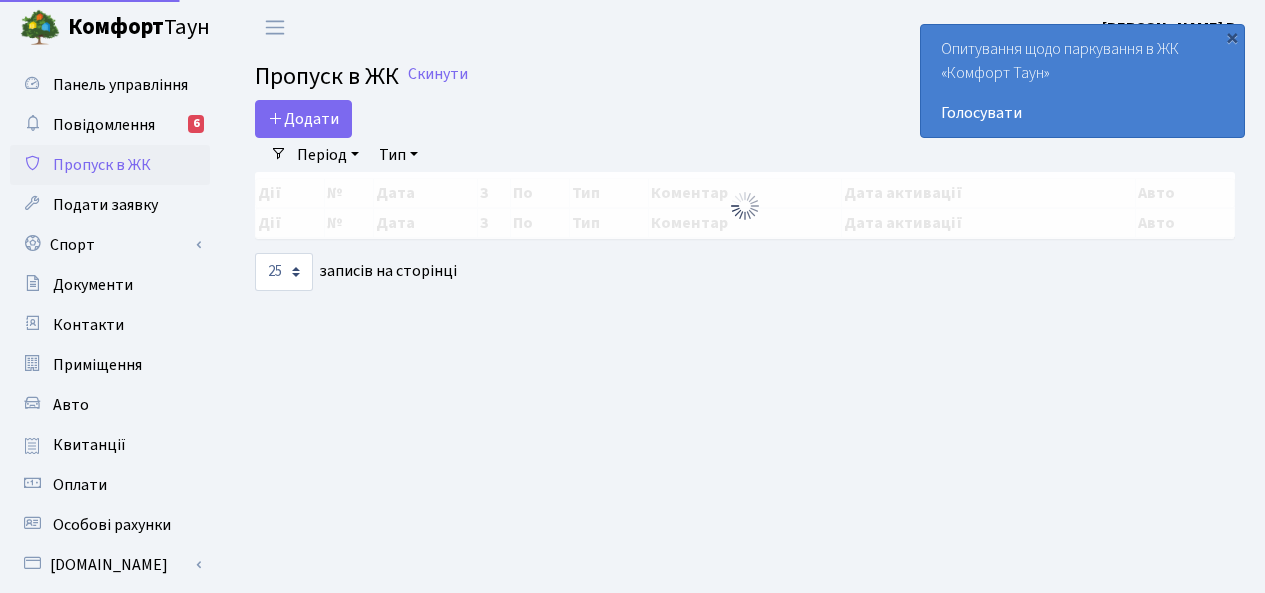 select on "25" 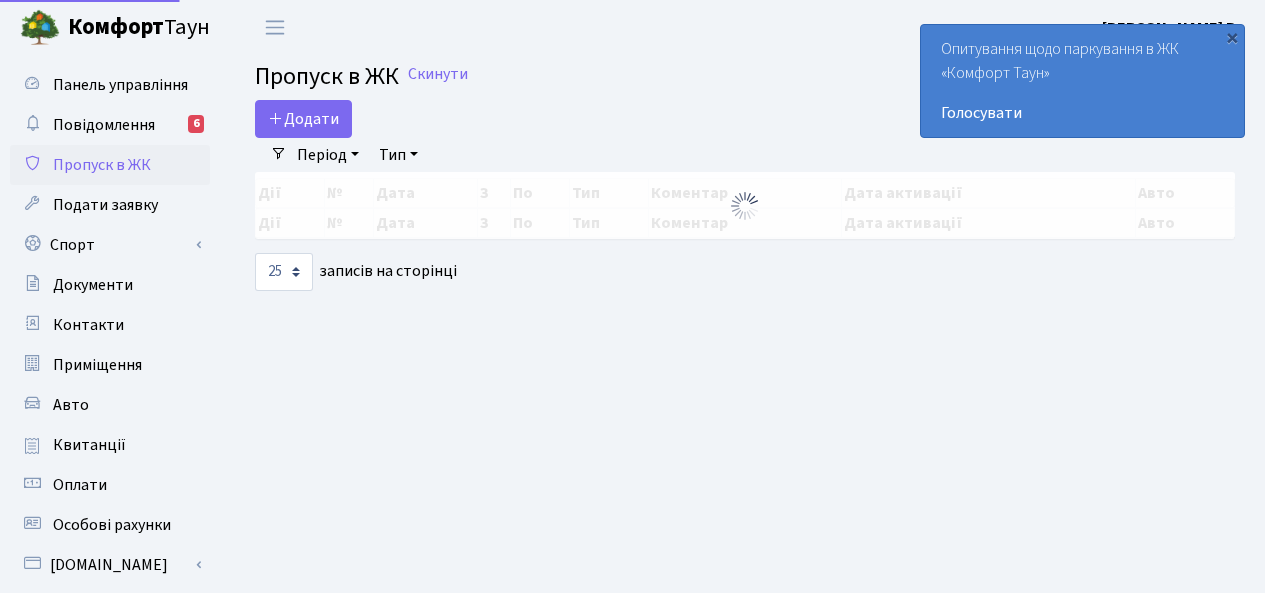 scroll, scrollTop: 0, scrollLeft: 0, axis: both 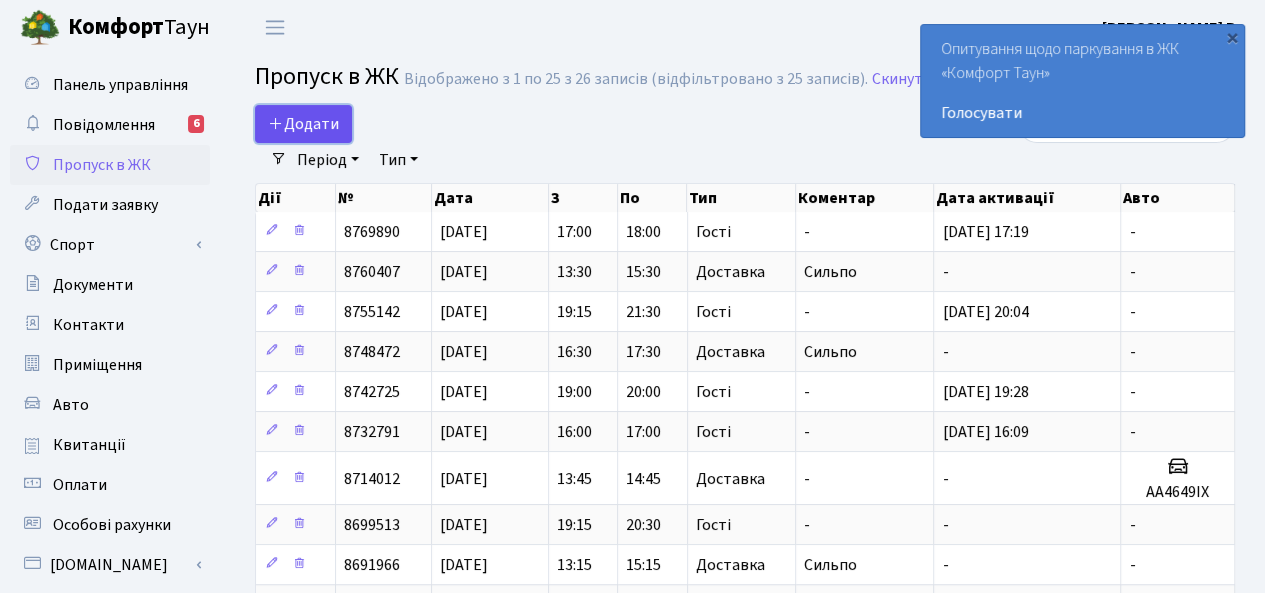 click on "Додати" at bounding box center (303, 124) 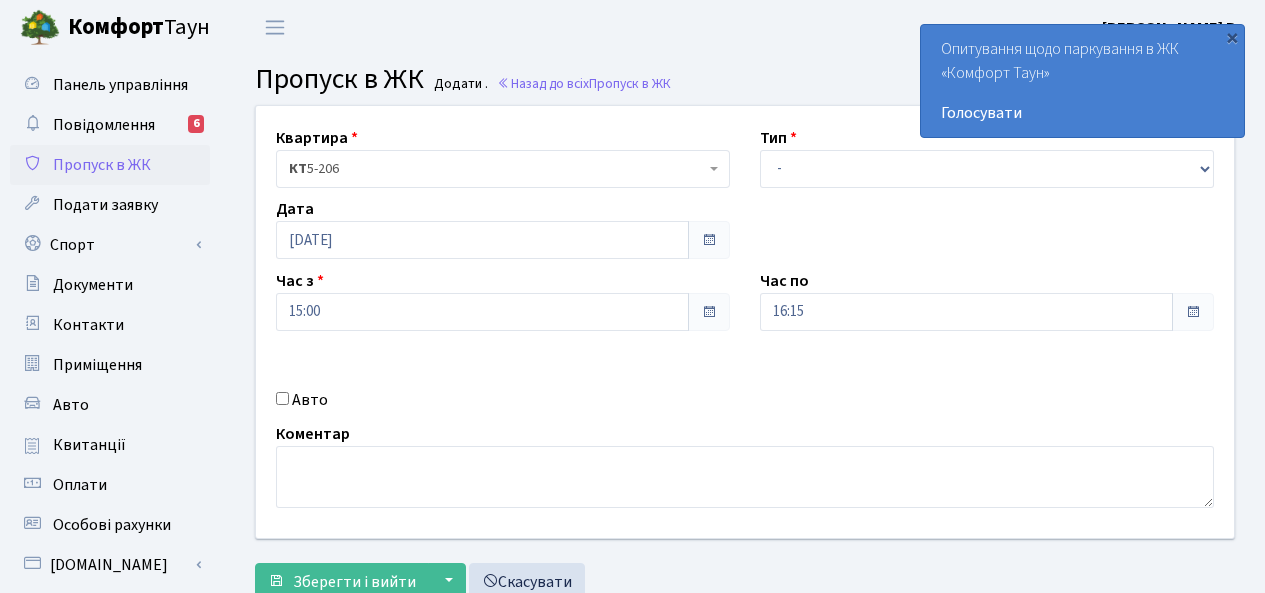 scroll, scrollTop: 0, scrollLeft: 0, axis: both 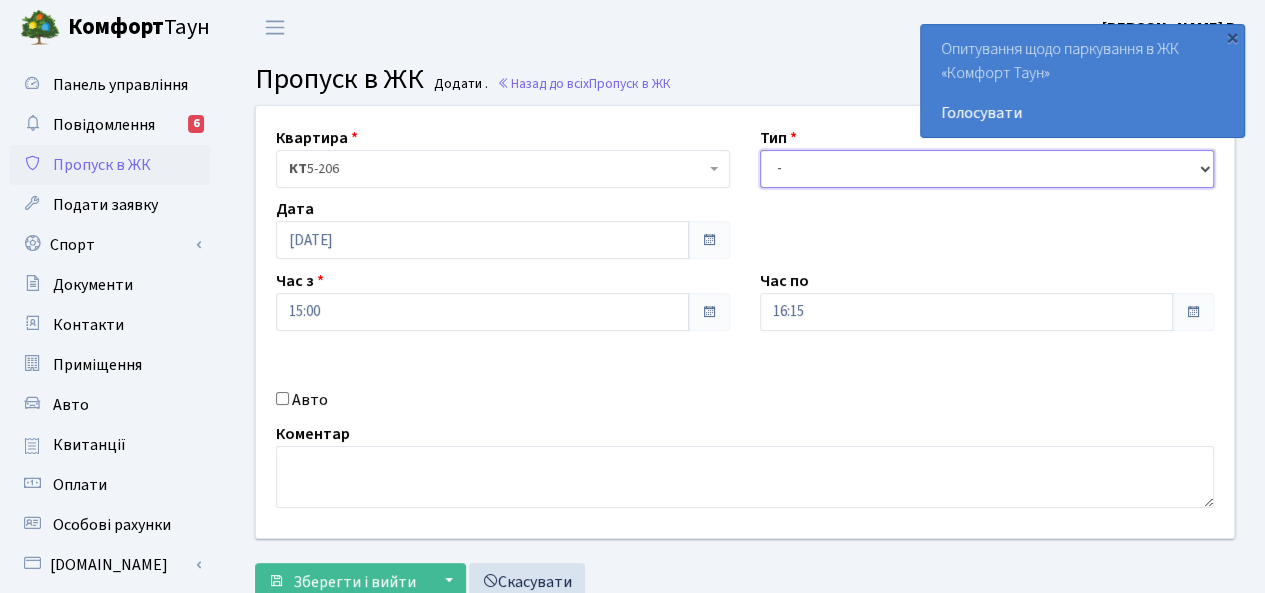 click on "-
Доставка
Таксі
Гості
Сервіс" at bounding box center (987, 169) 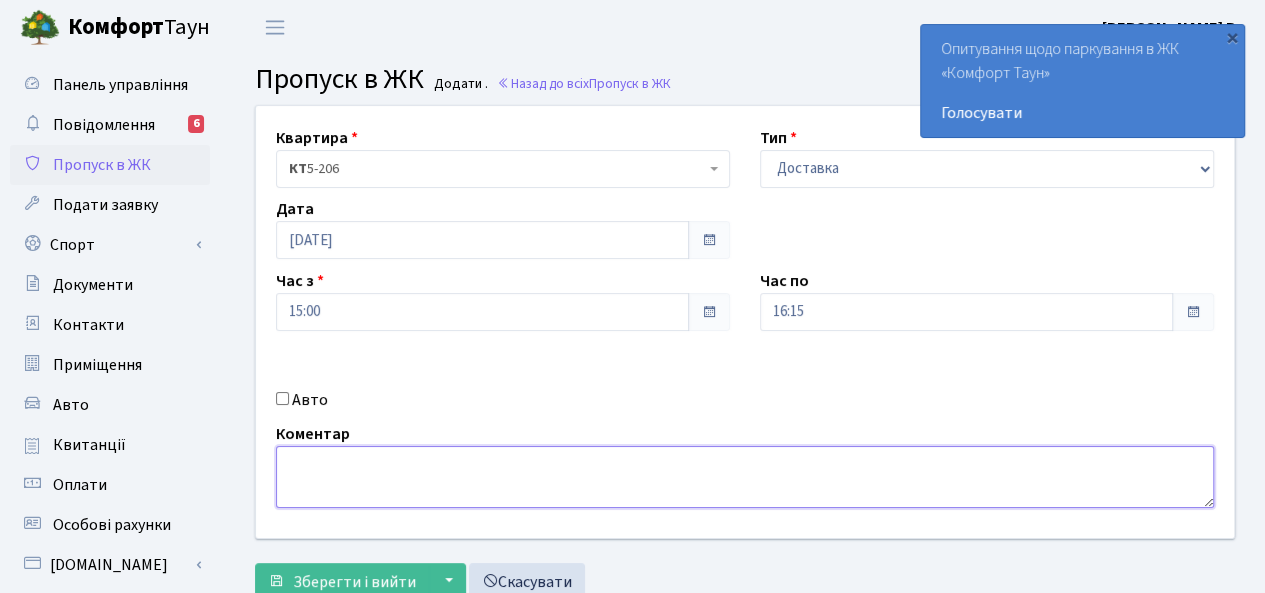 click at bounding box center (745, 477) 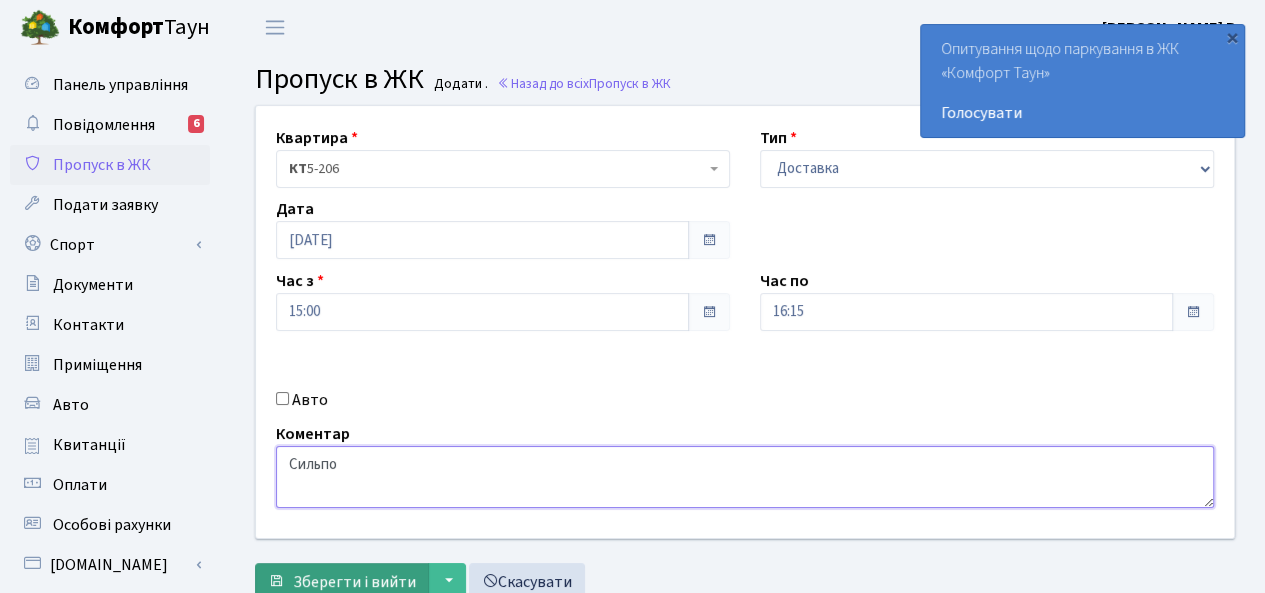 type on "Сильпо" 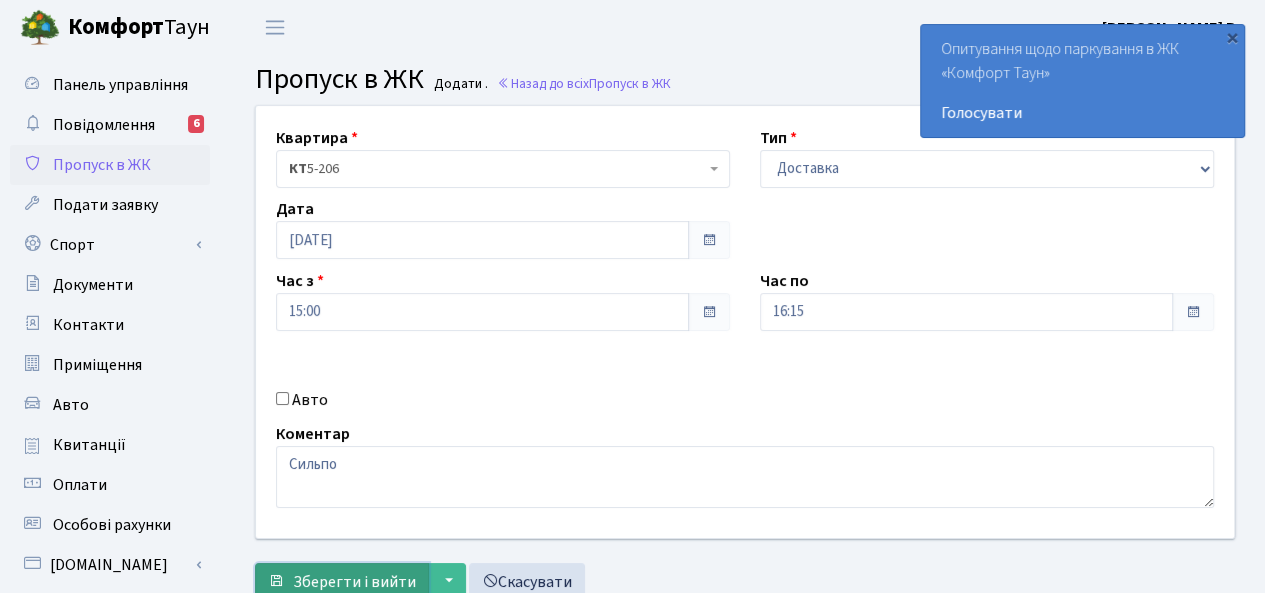 click on "Зберегти і вийти" at bounding box center [354, 582] 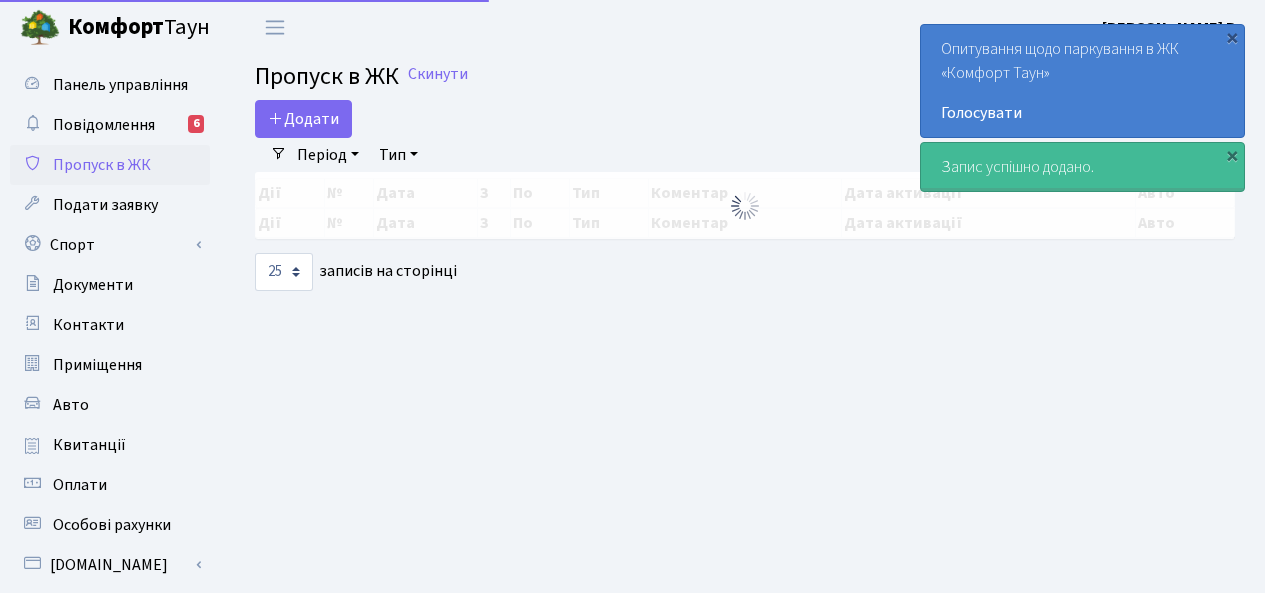 select on "25" 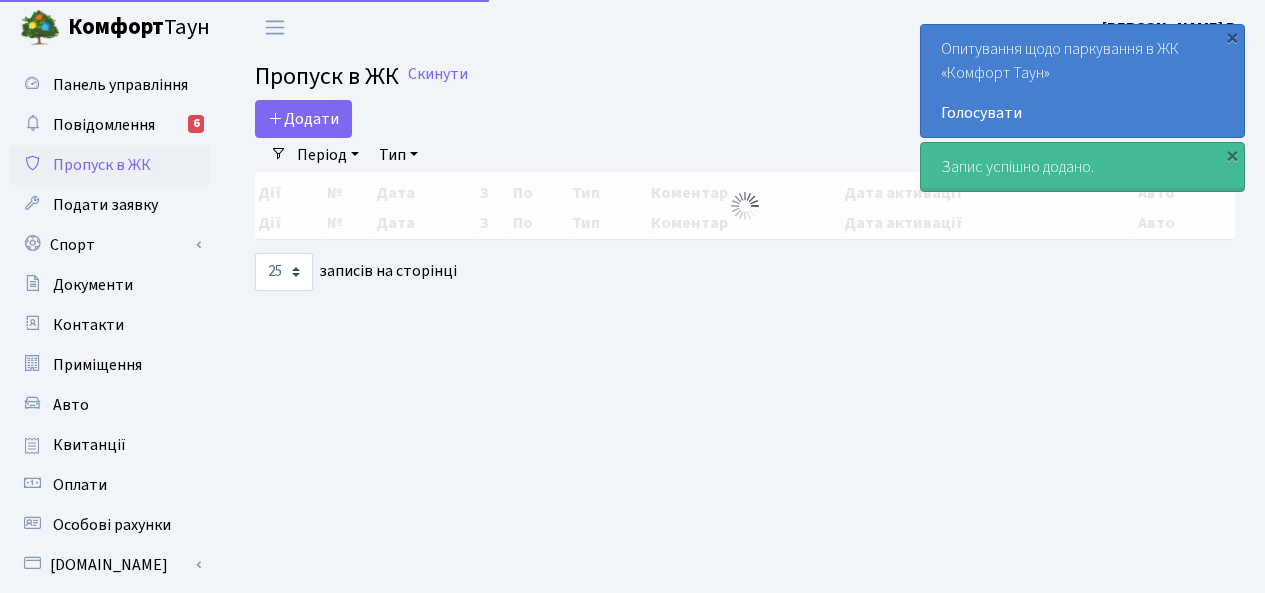 scroll, scrollTop: 0, scrollLeft: 0, axis: both 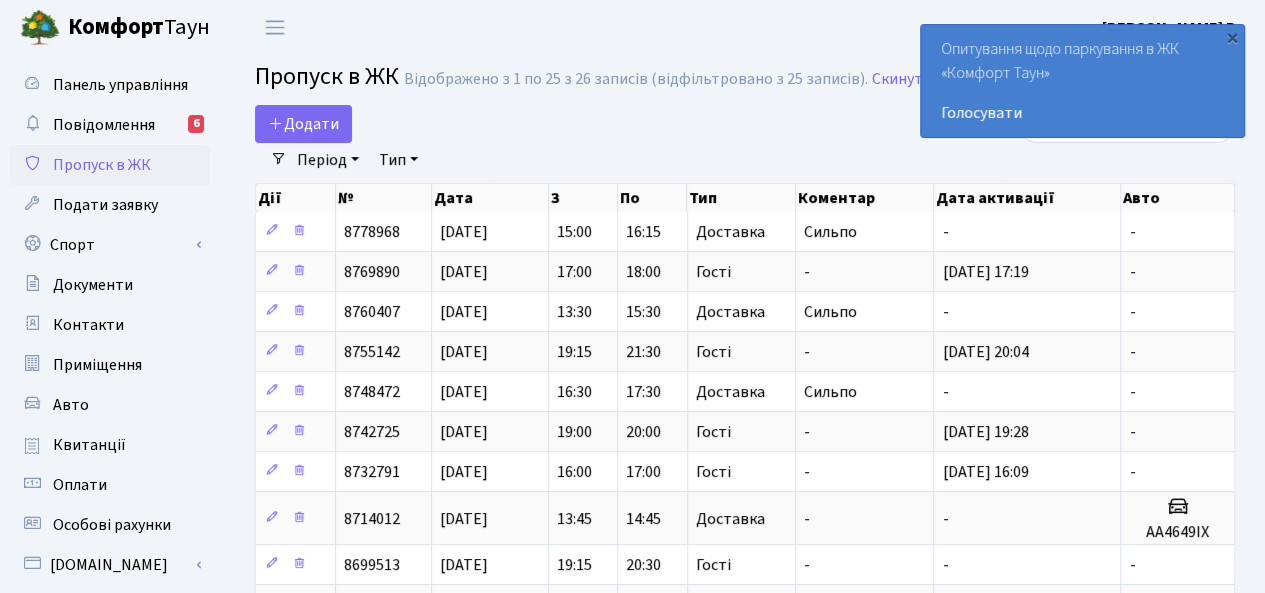 click on "Додати" at bounding box center (576, 124) 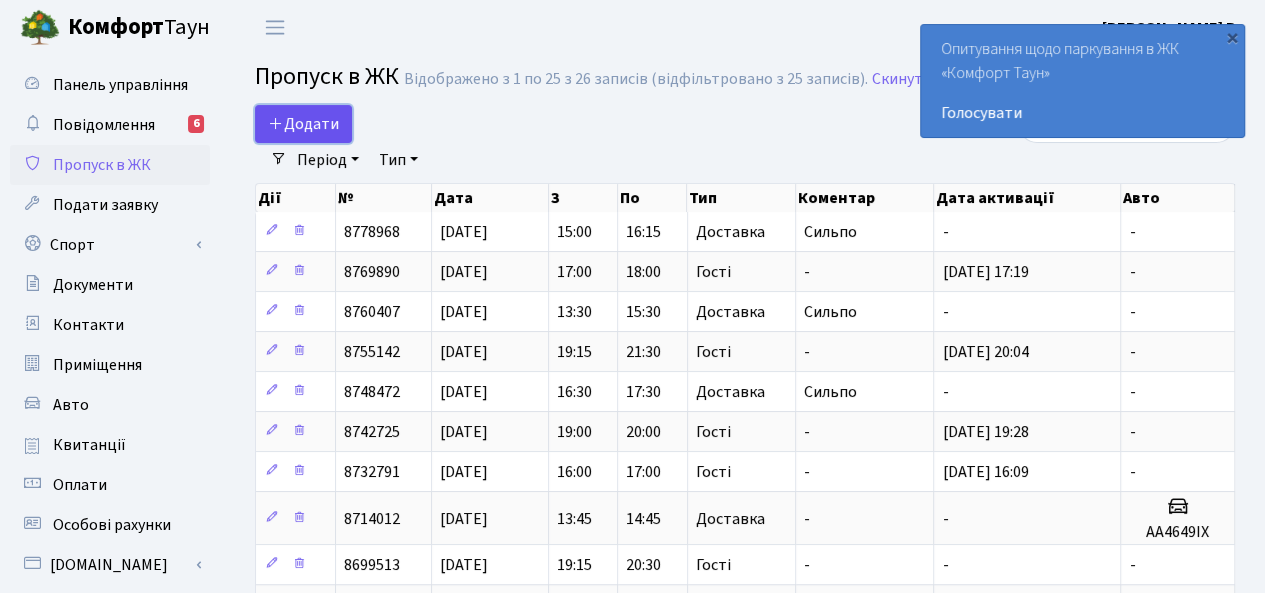 click on "Додати" at bounding box center [303, 124] 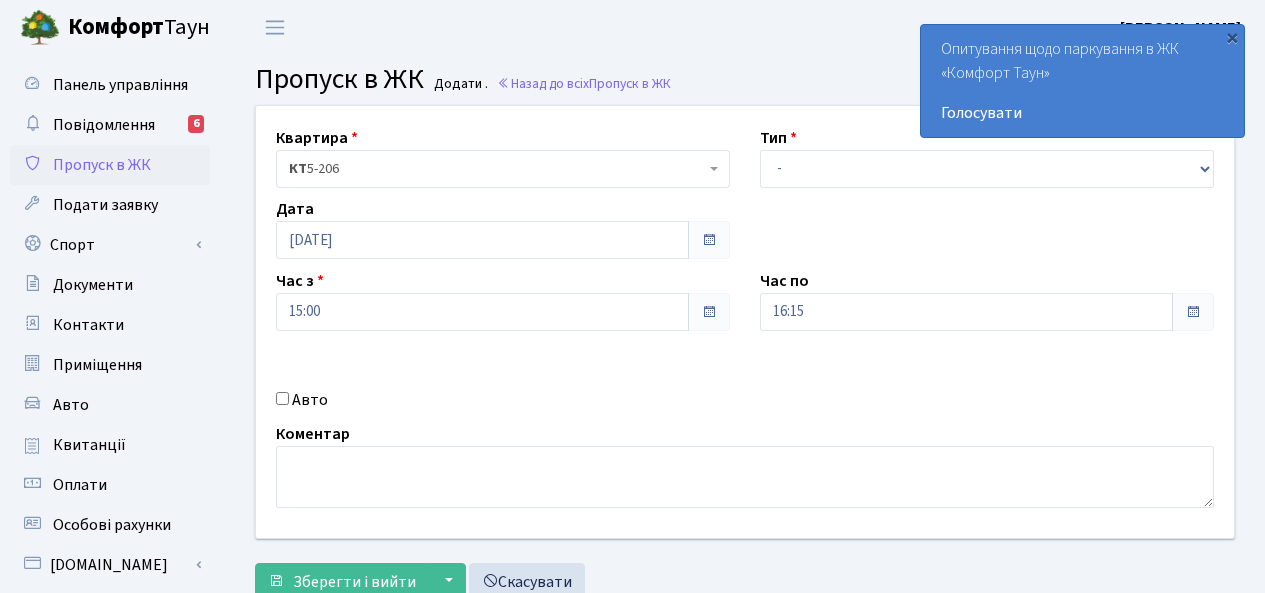 scroll, scrollTop: 0, scrollLeft: 0, axis: both 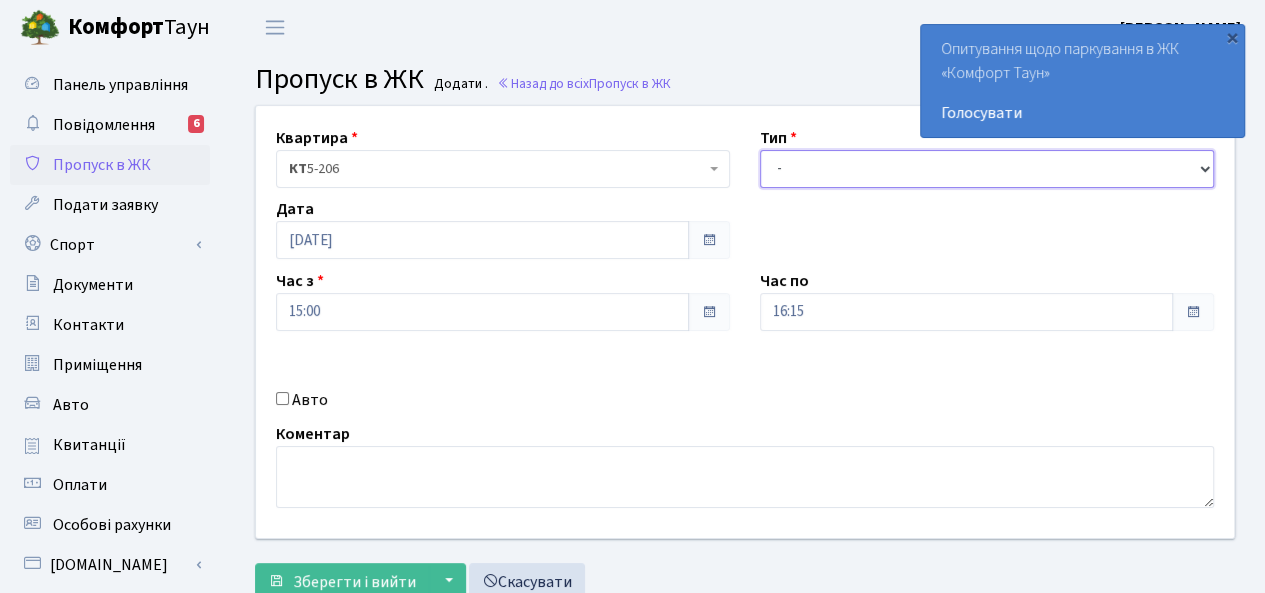 click on "-
Доставка
Таксі
Гості
Сервіс" at bounding box center [987, 169] 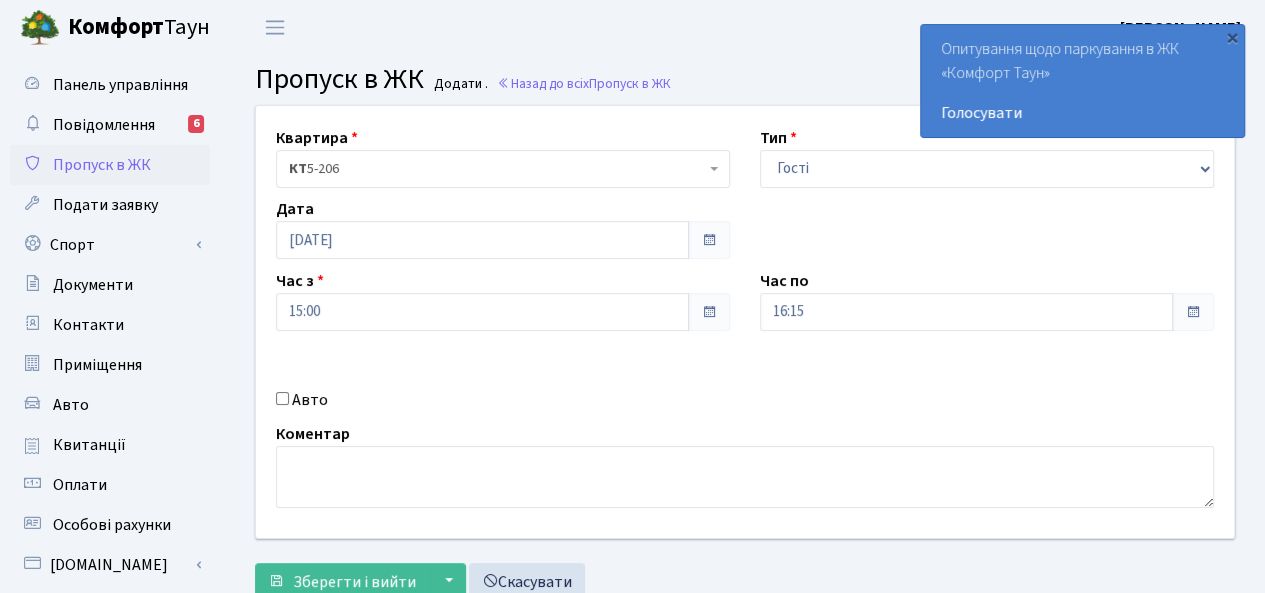 click at bounding box center (709, 312) 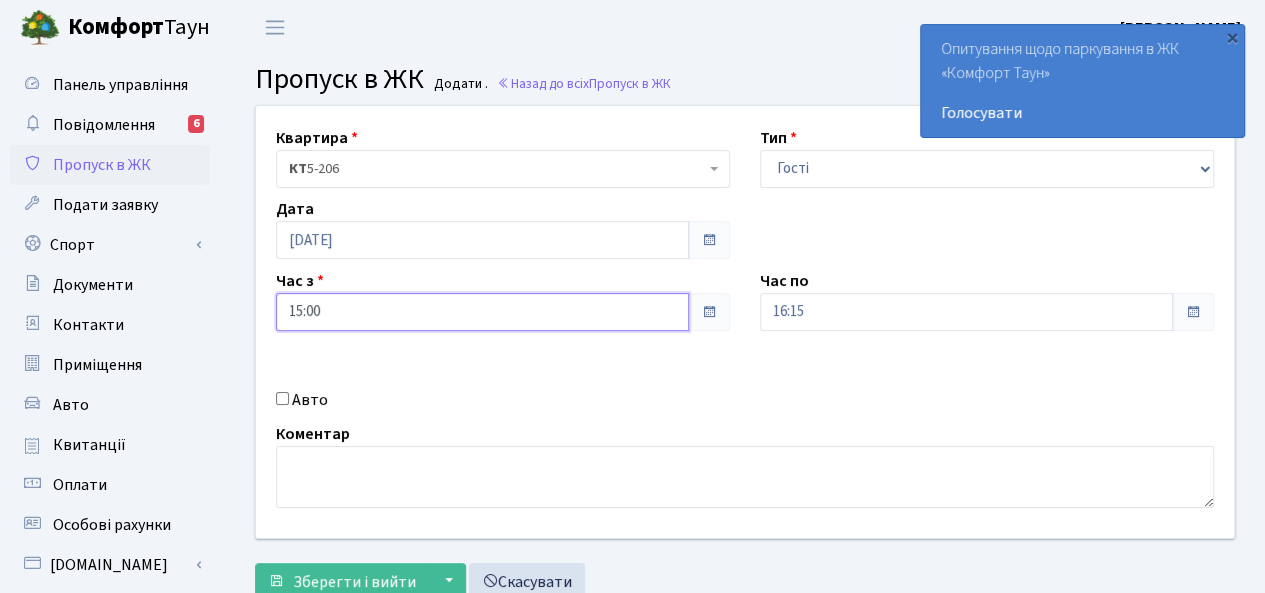 click on "15:00" at bounding box center (482, 312) 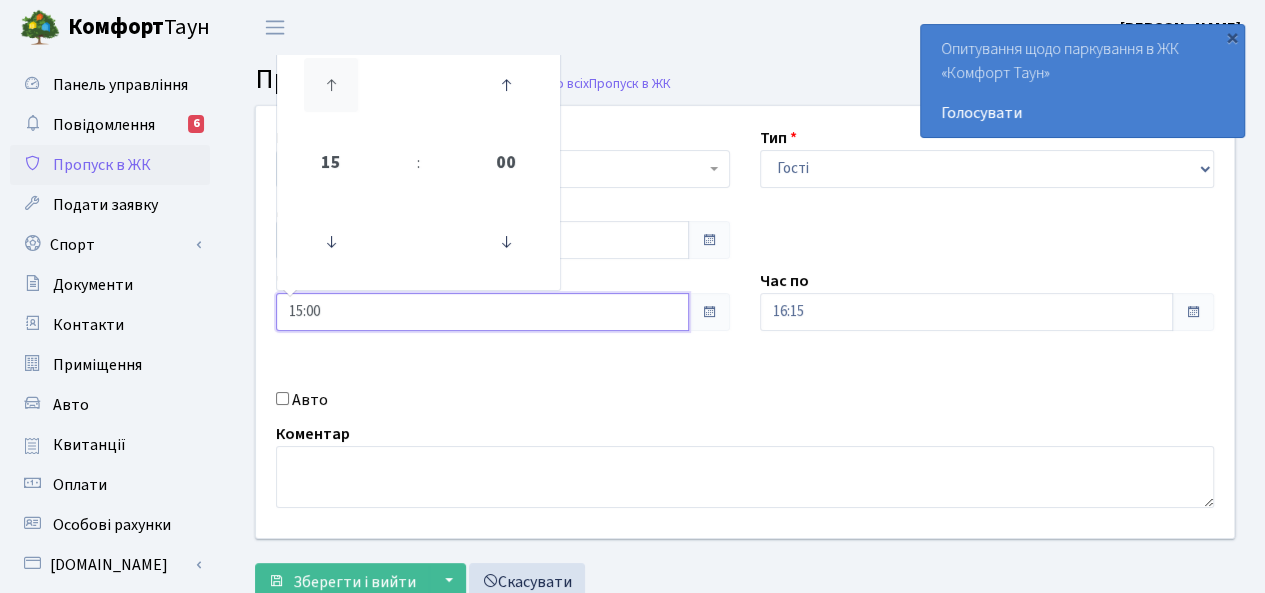 click at bounding box center [331, 85] 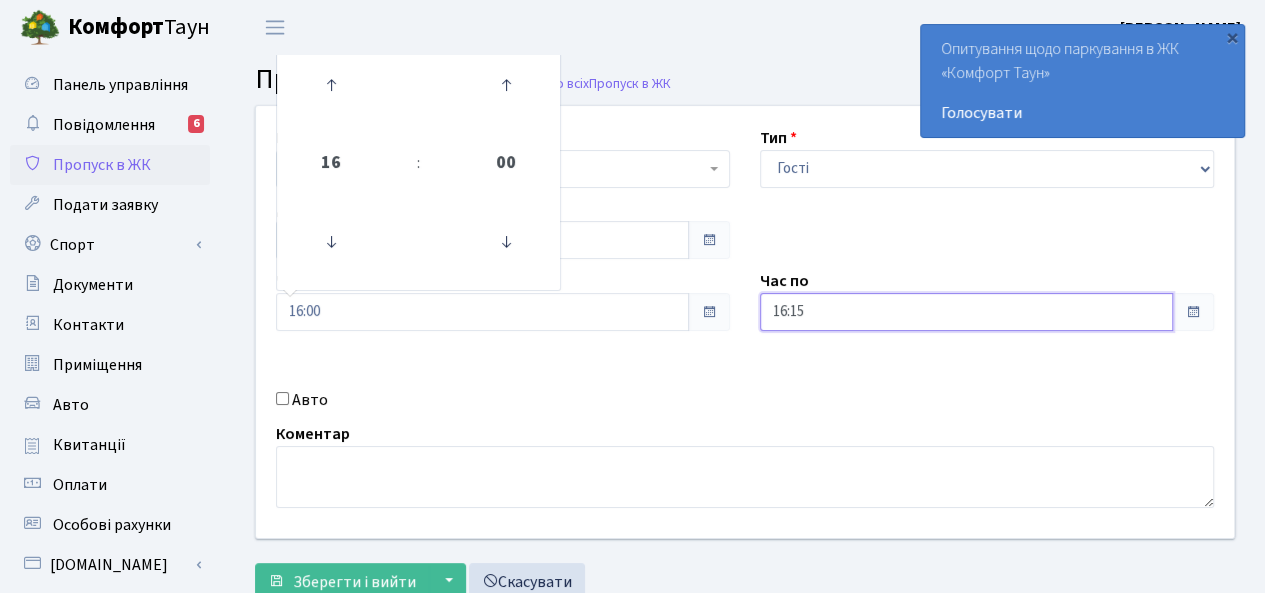 click on "16:15" at bounding box center [966, 312] 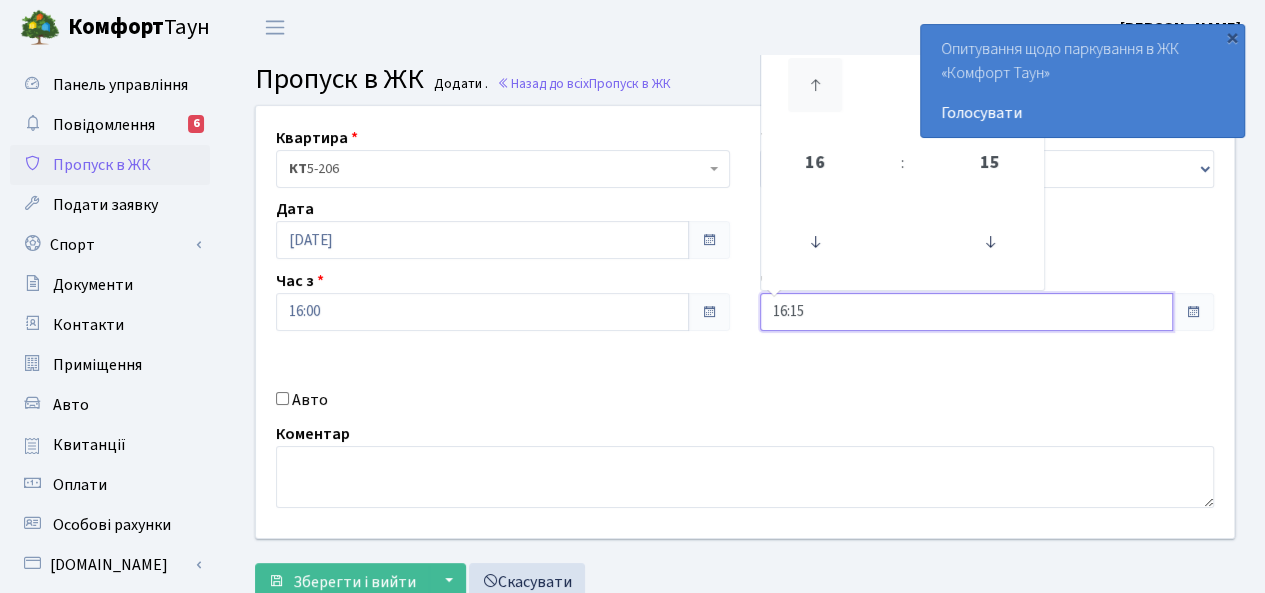 click at bounding box center [815, 85] 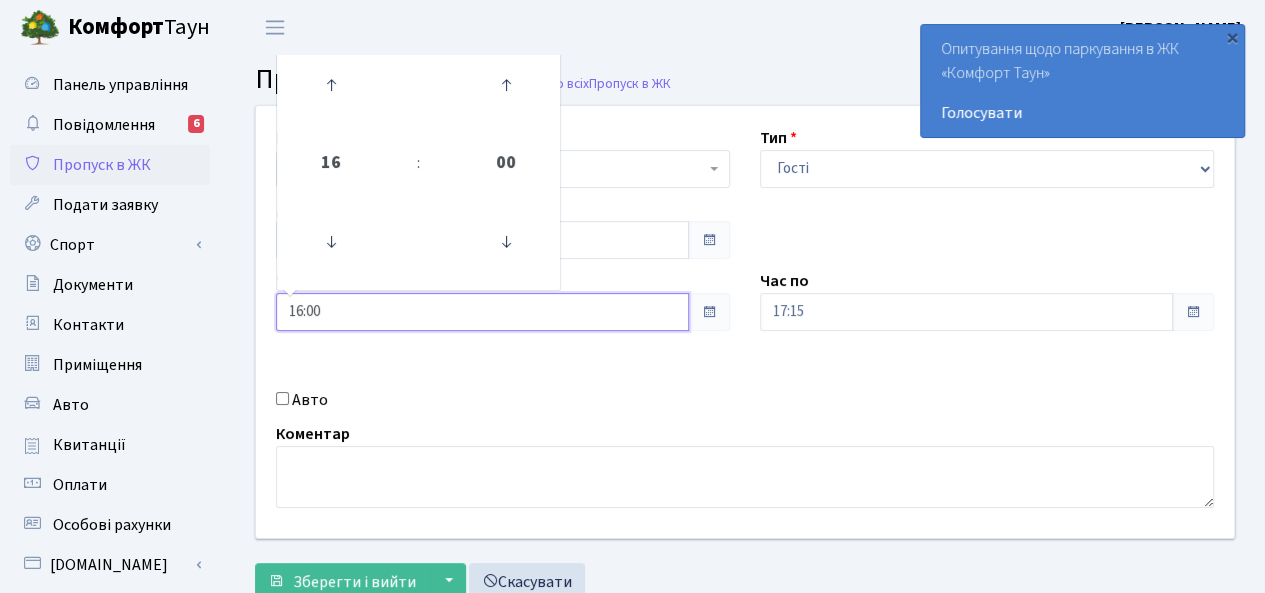 click on "16:00" at bounding box center (482, 312) 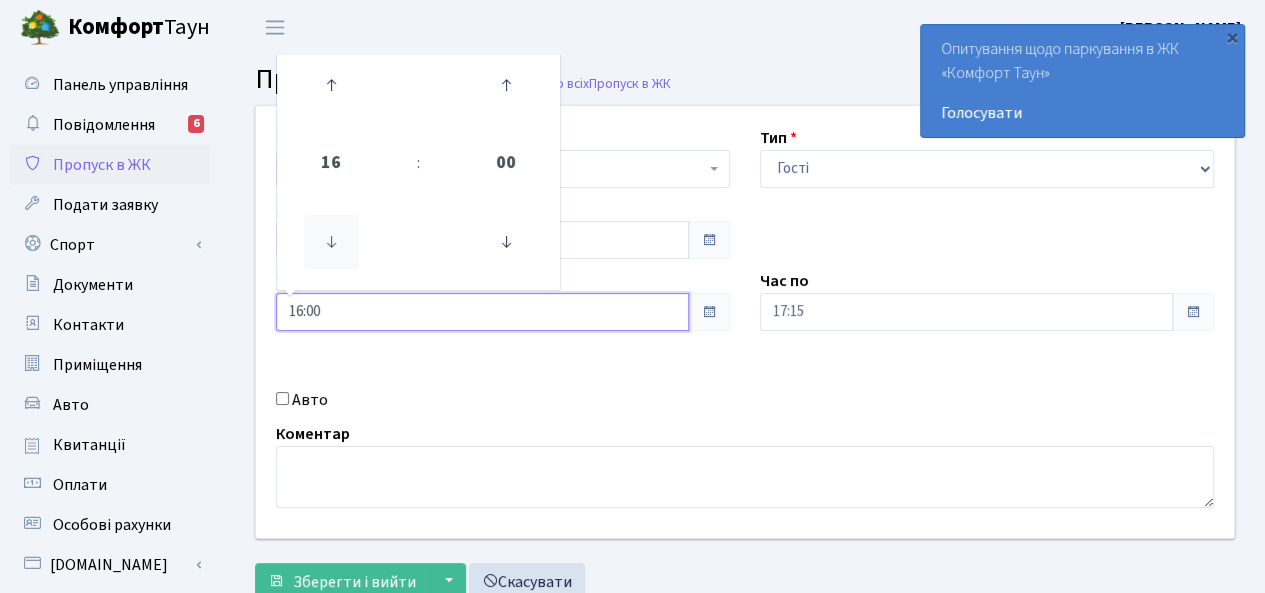click at bounding box center [331, 242] 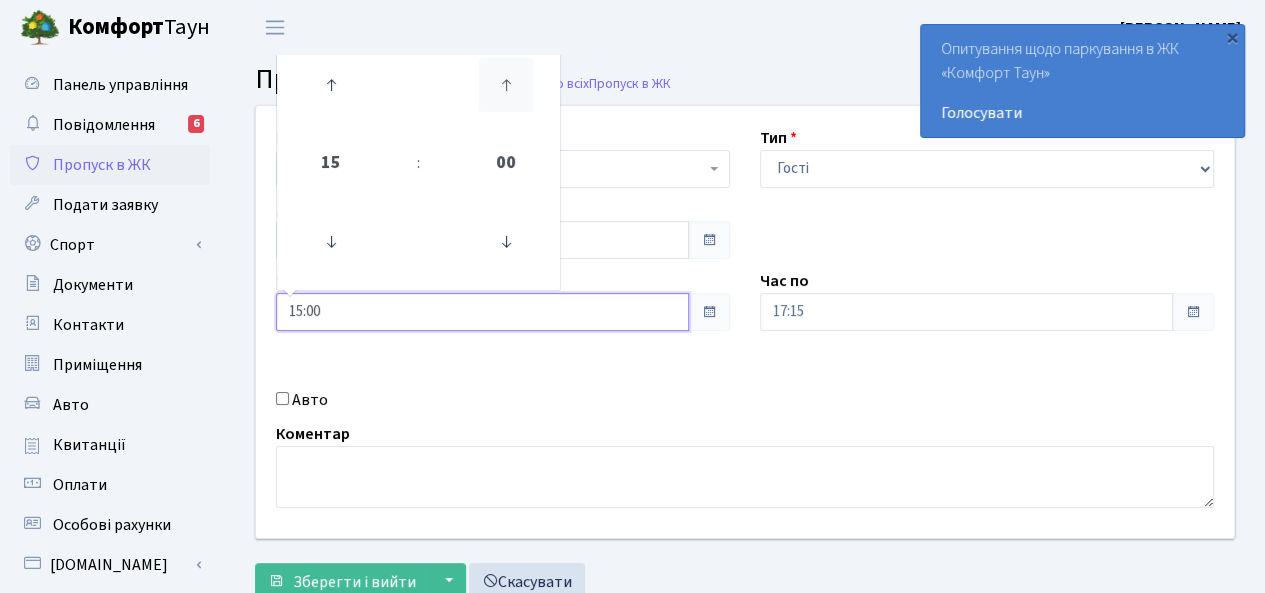 click at bounding box center [506, 85] 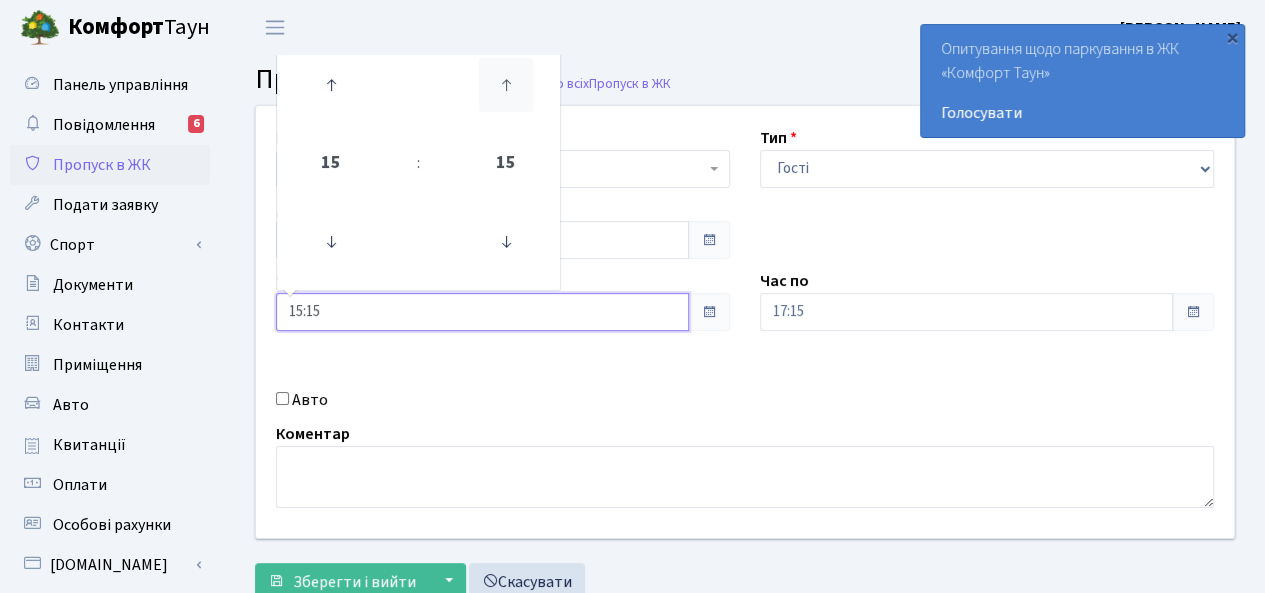 click at bounding box center [506, 85] 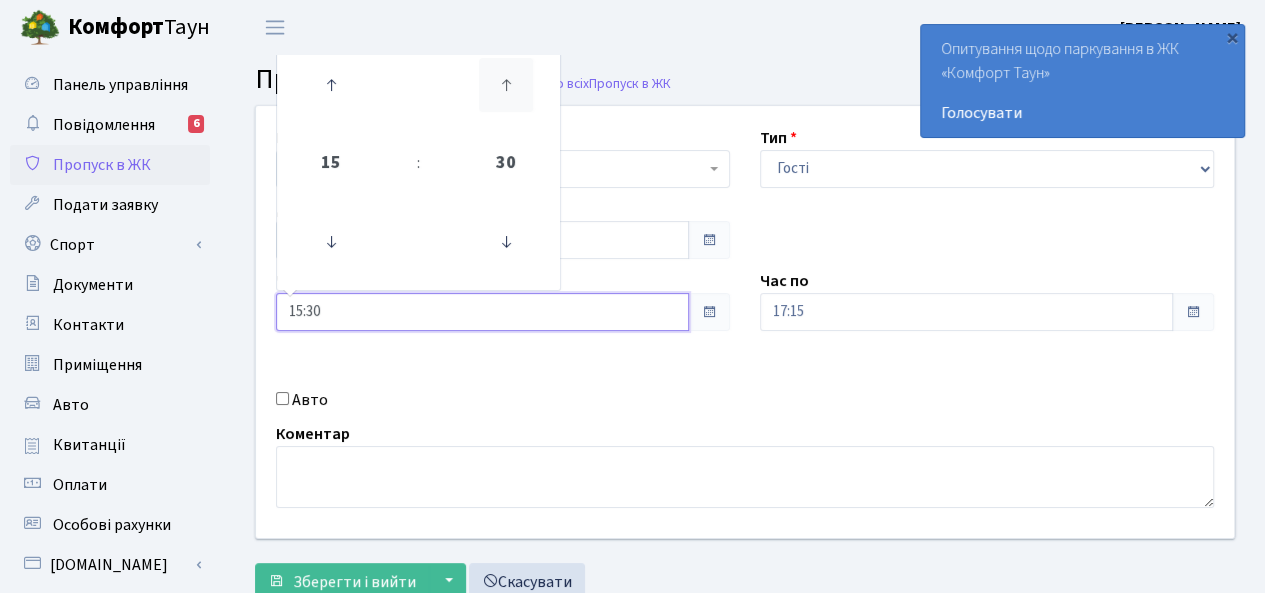 click at bounding box center (506, 85) 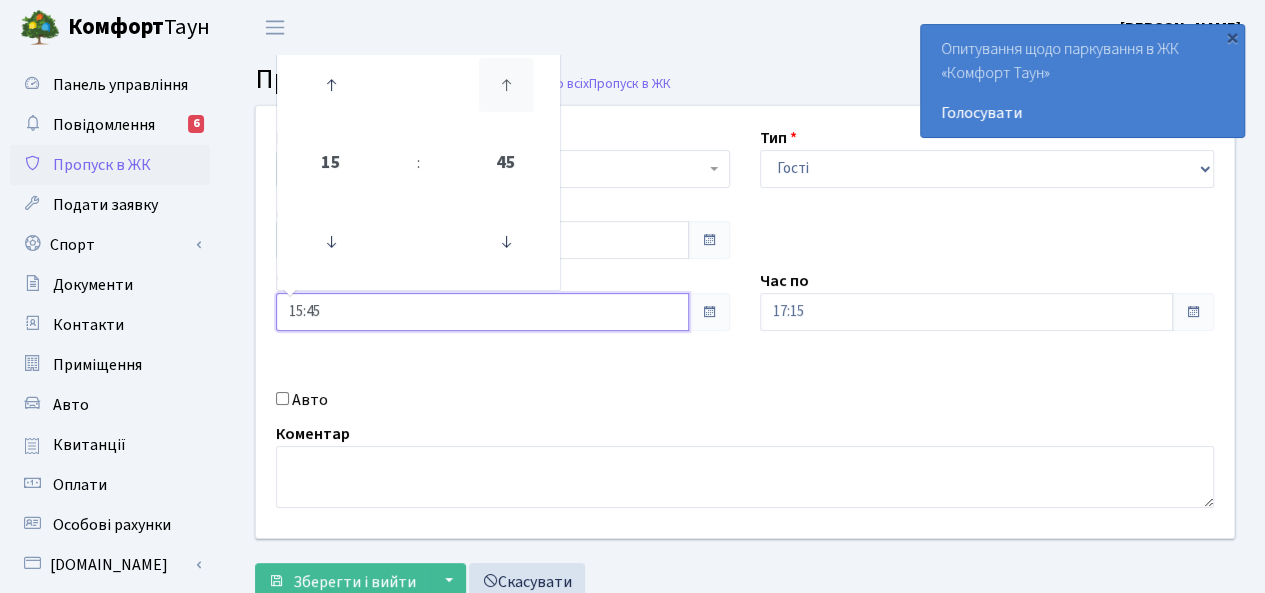 click at bounding box center (506, 85) 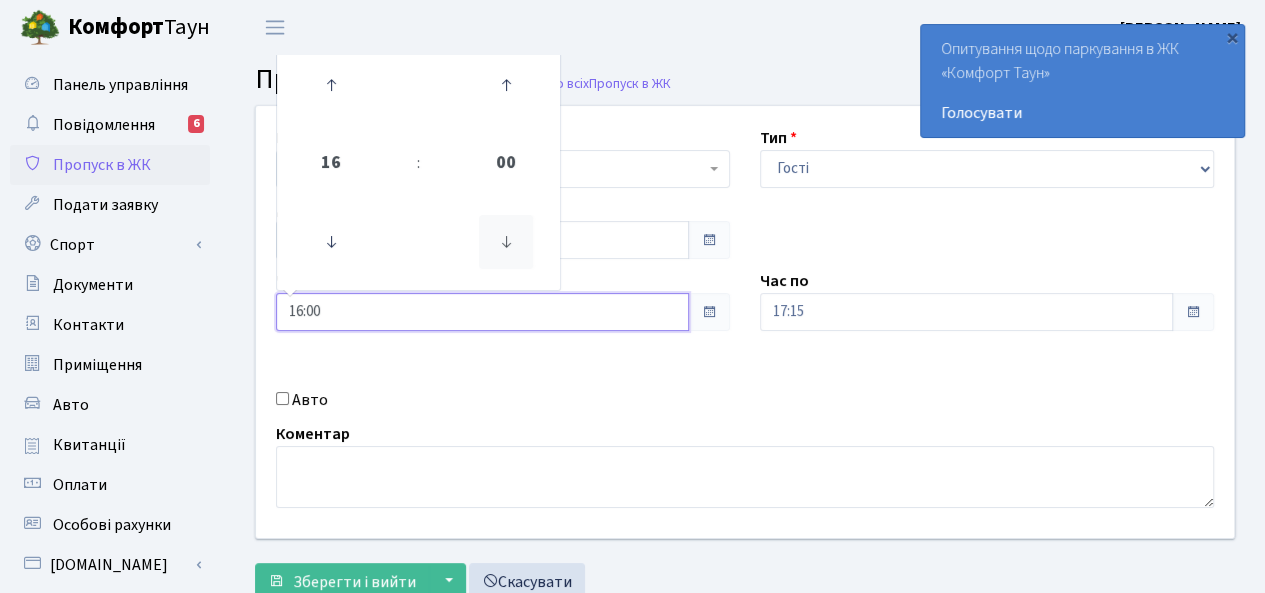 click at bounding box center [506, 242] 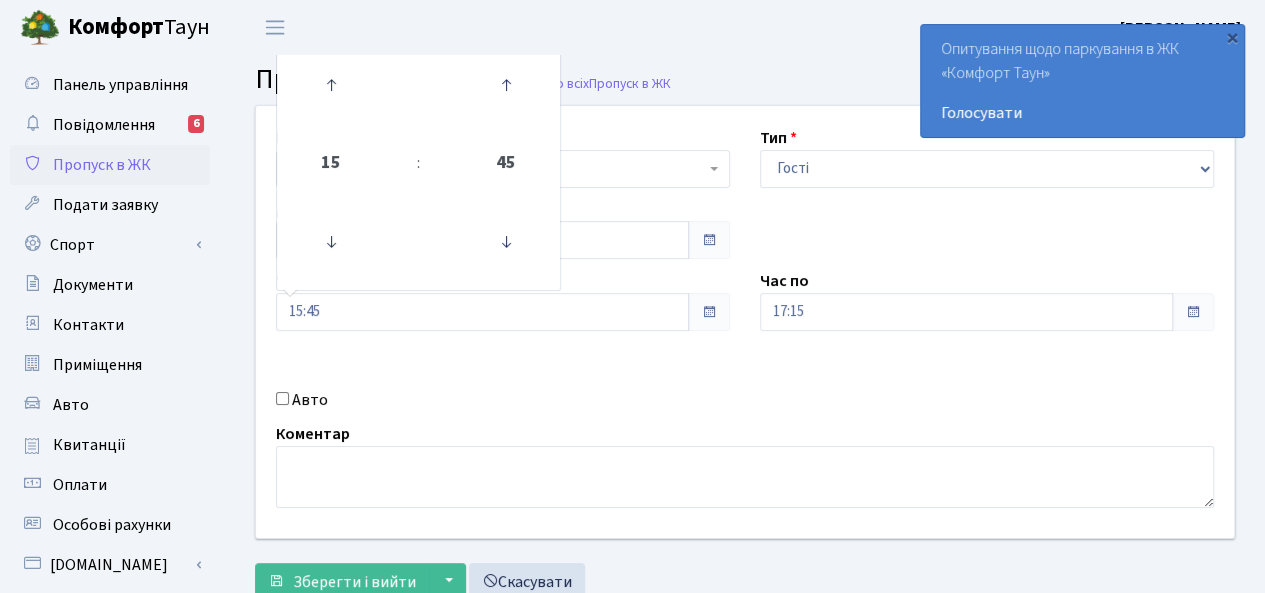 click on "Авто" at bounding box center (503, 400) 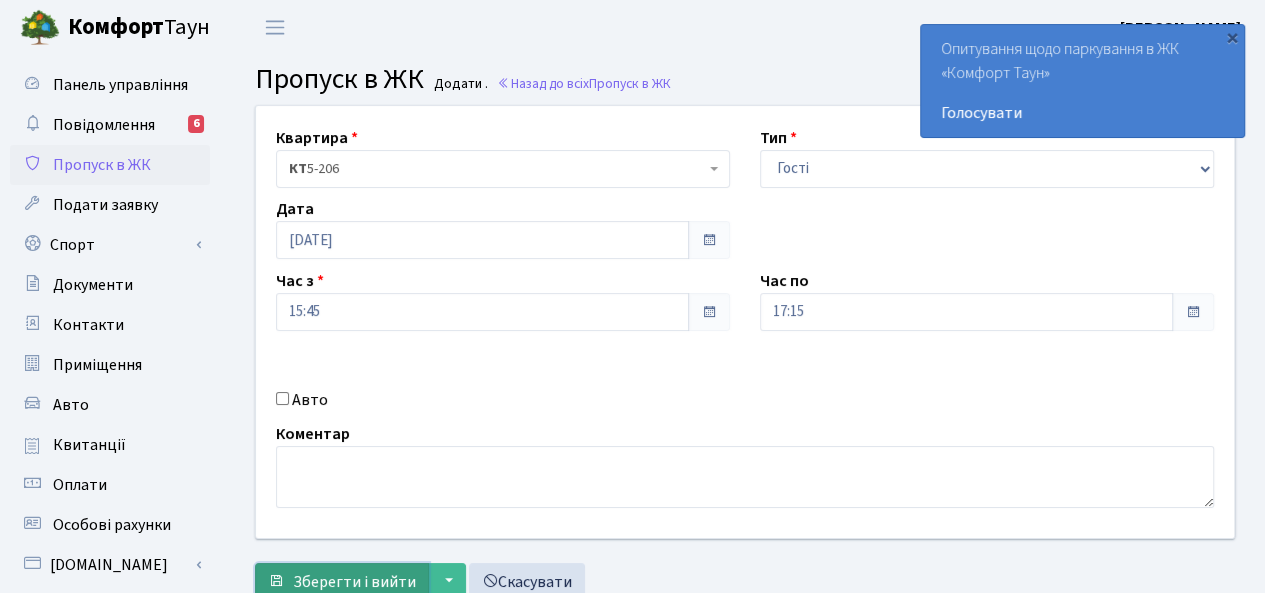 click on "Зберегти і вийти" at bounding box center [354, 582] 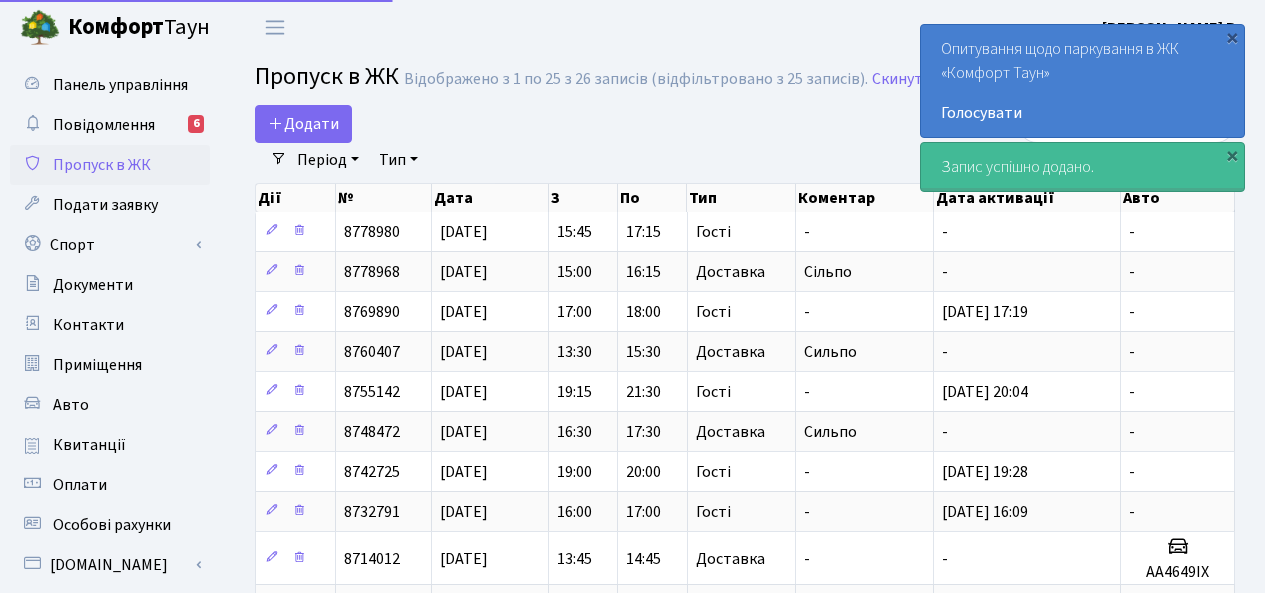 select on "25" 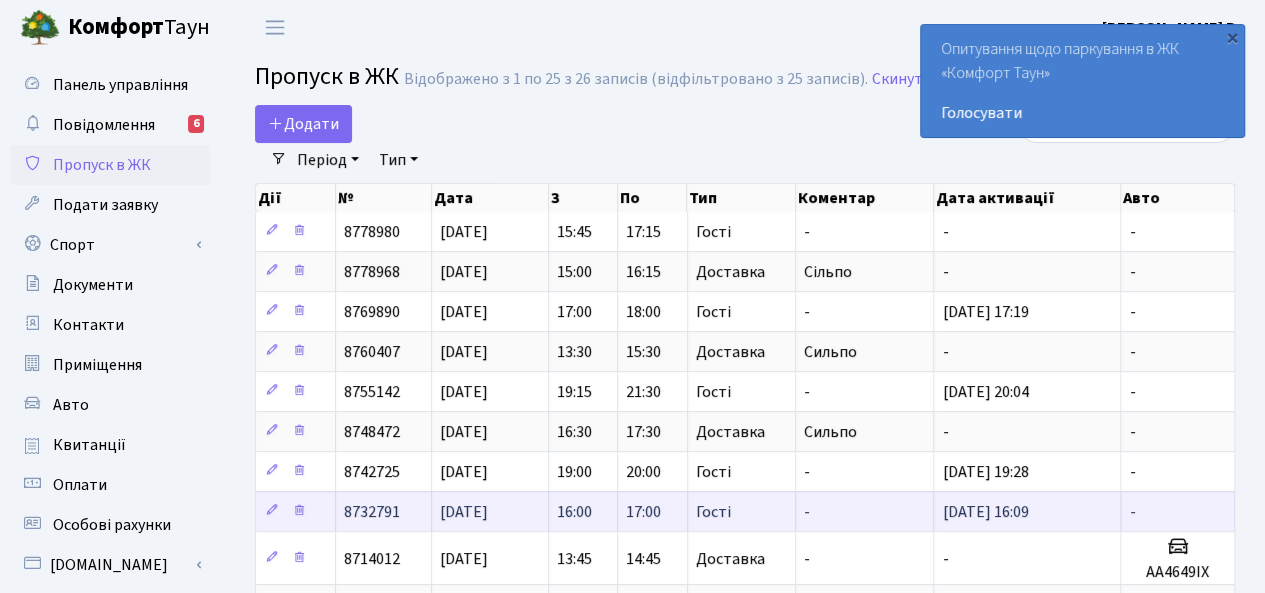 scroll, scrollTop: 518, scrollLeft: 0, axis: vertical 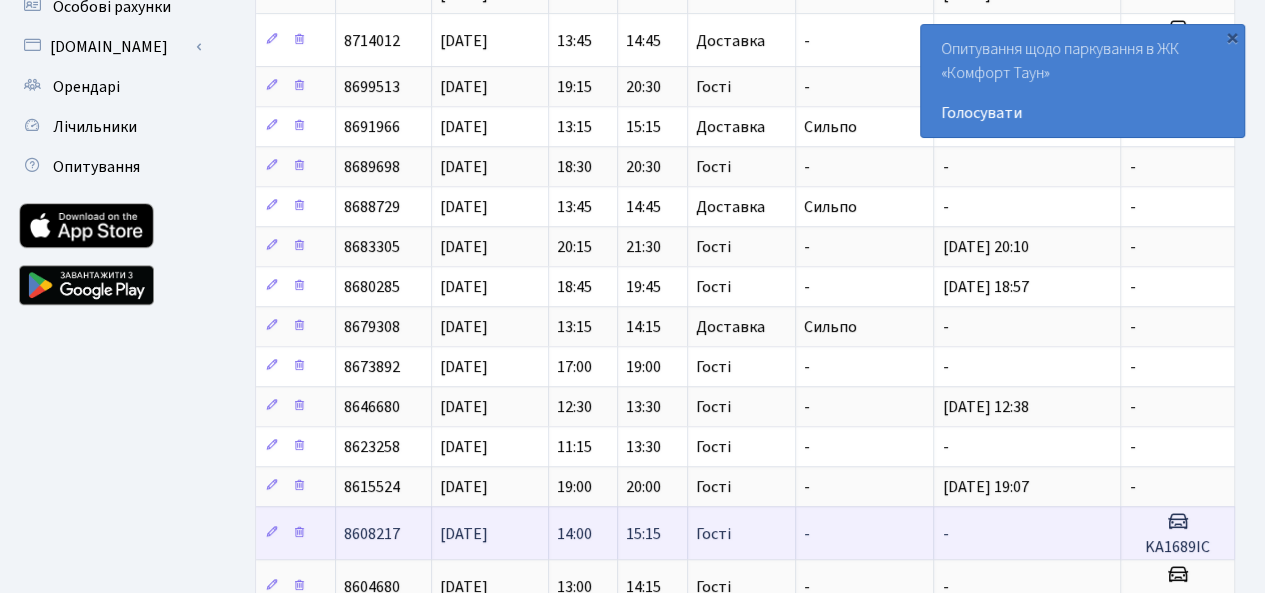 click on "15:15" at bounding box center [643, 534] 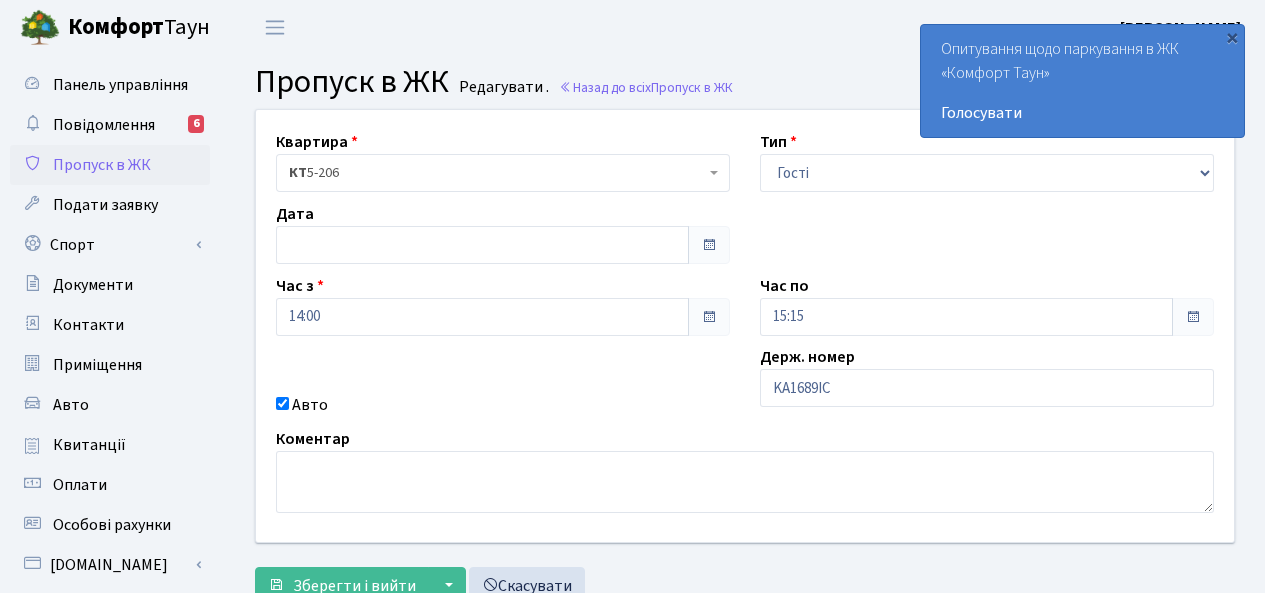 scroll, scrollTop: 0, scrollLeft: 0, axis: both 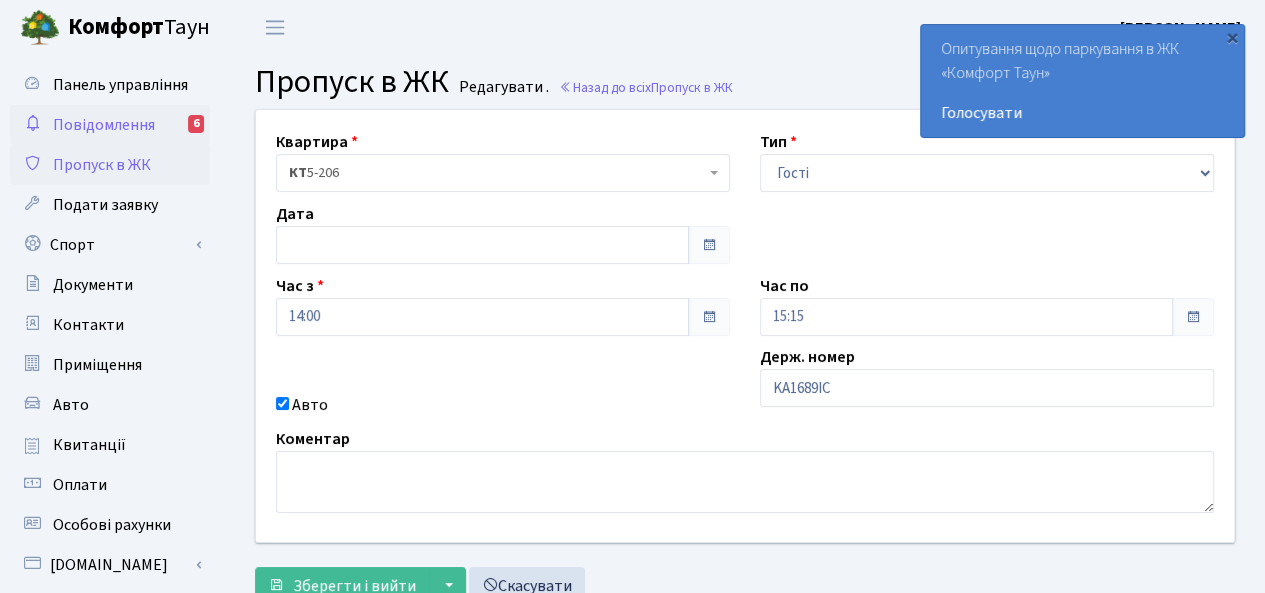 click on "Повідомлення 6" at bounding box center (110, 125) 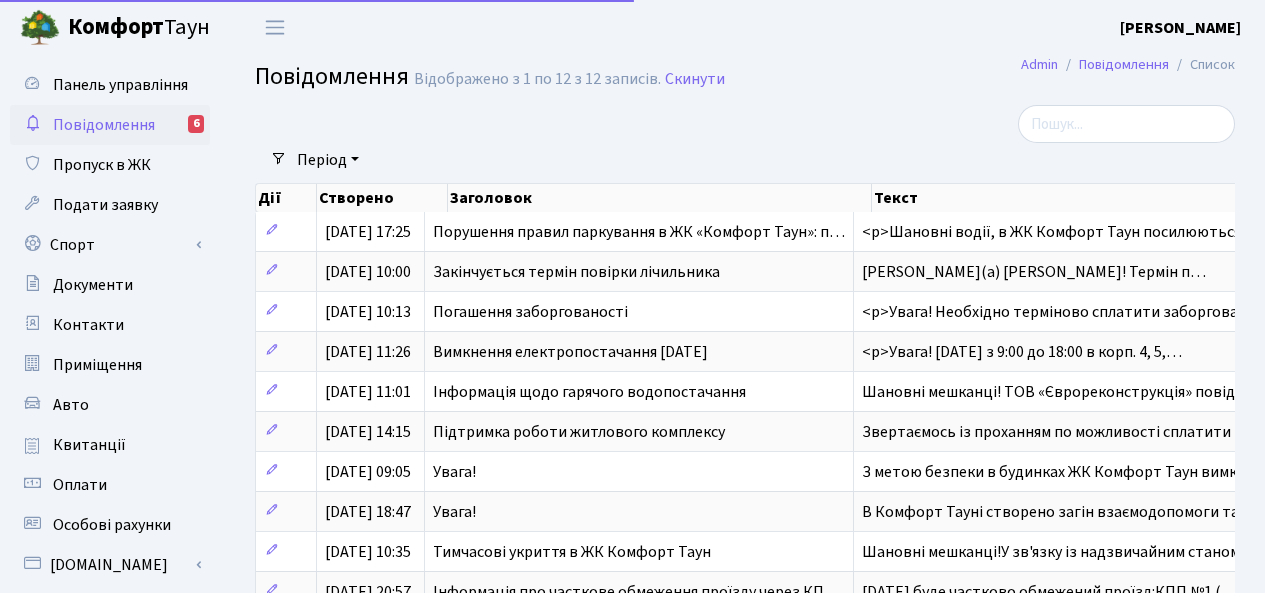select on "25" 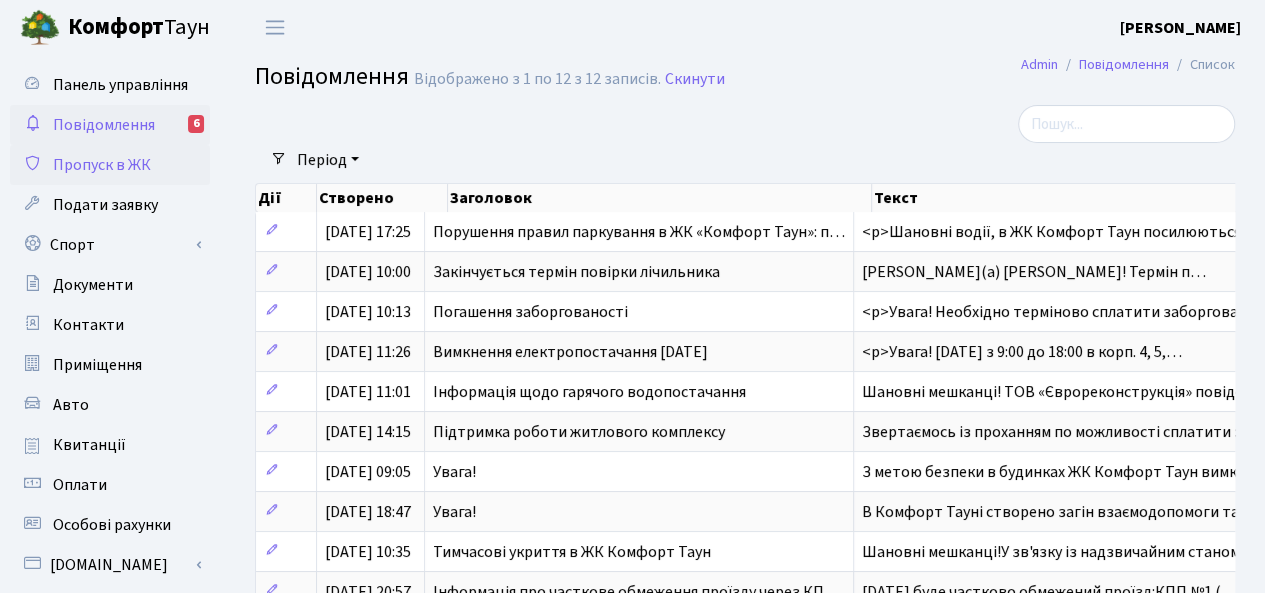click on "Пропуск в ЖК" at bounding box center [110, 165] 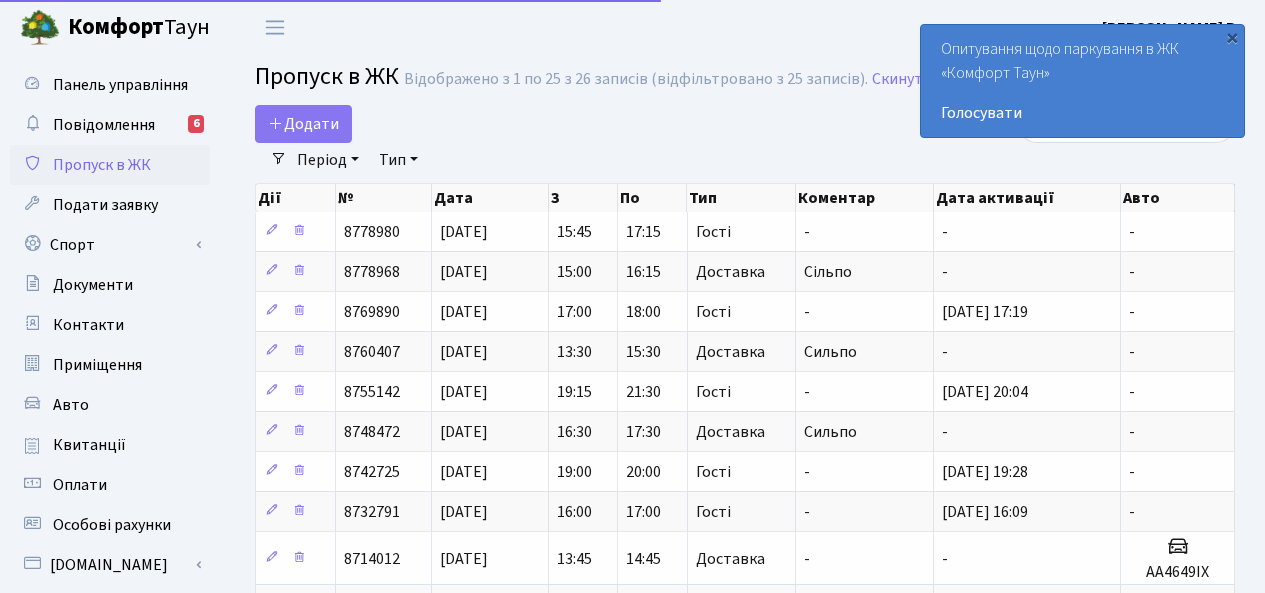 select on "25" 